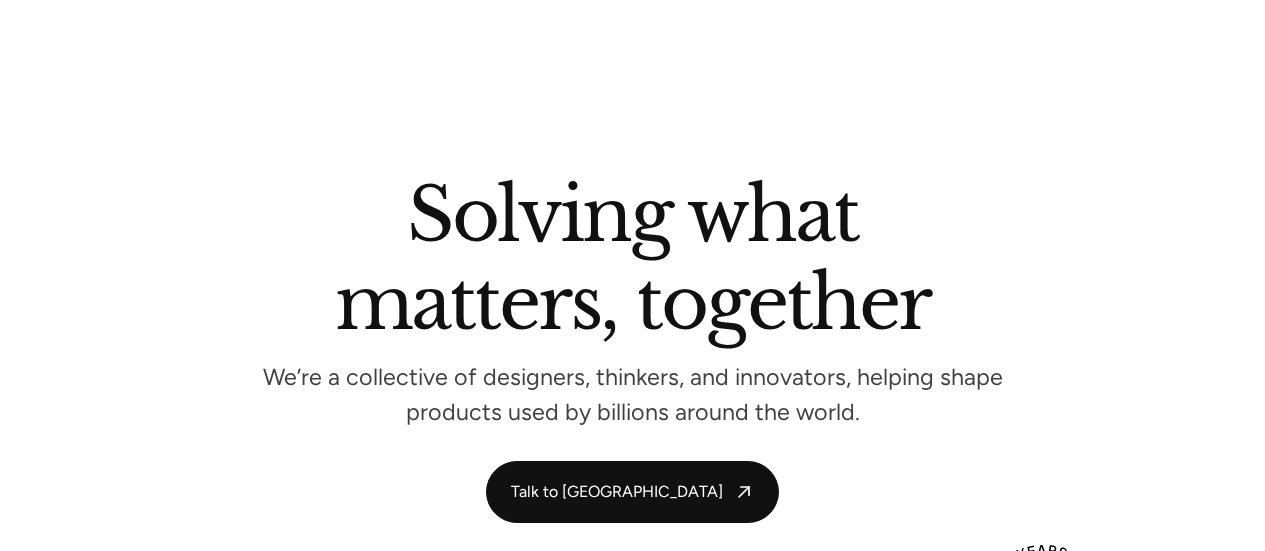 scroll, scrollTop: 975, scrollLeft: 0, axis: vertical 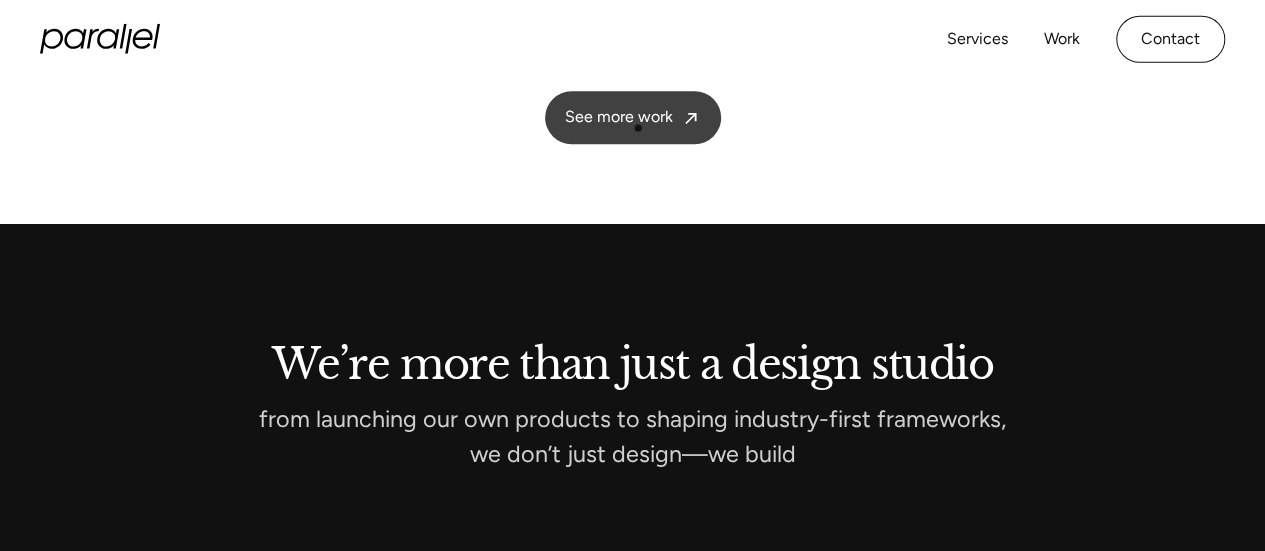 click on "See more work" at bounding box center (633, 117) 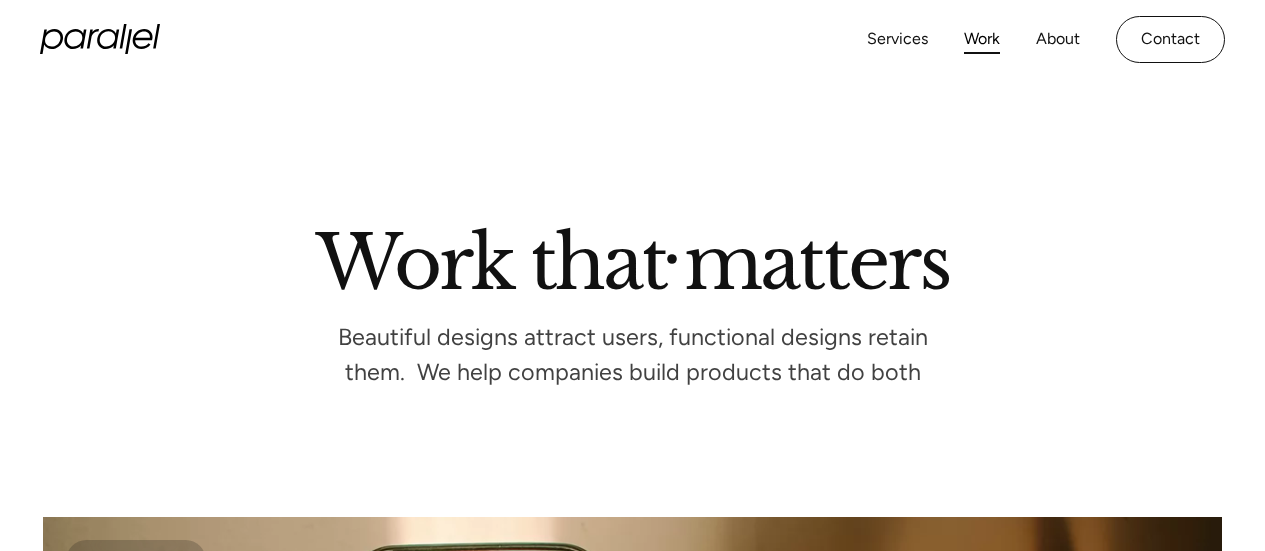 scroll, scrollTop: 544, scrollLeft: 0, axis: vertical 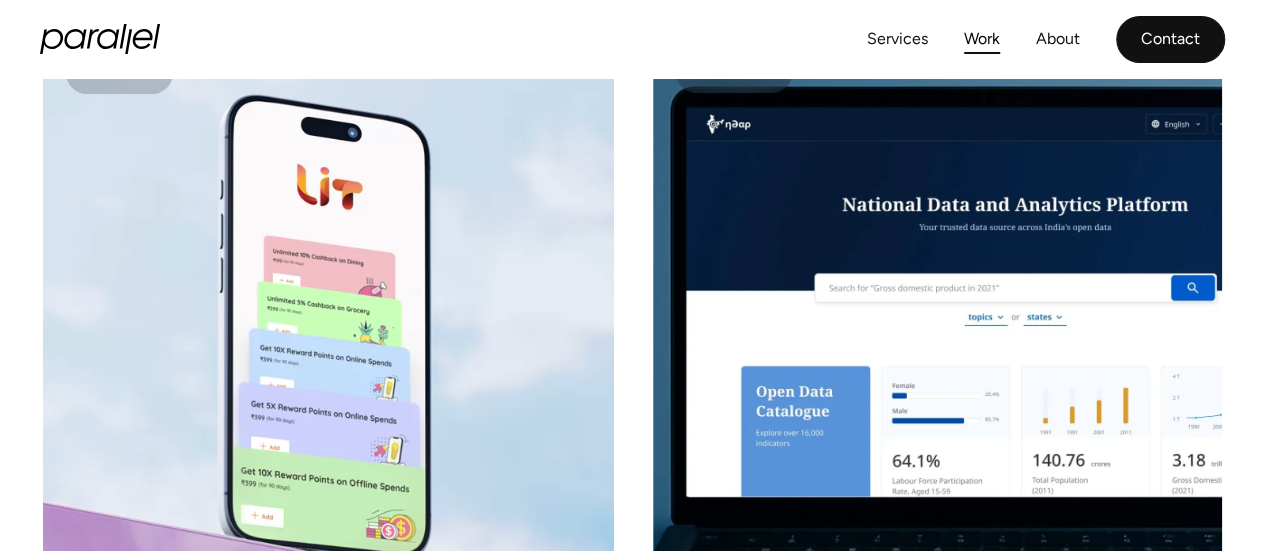 click on "Contact" at bounding box center [1170, 39] 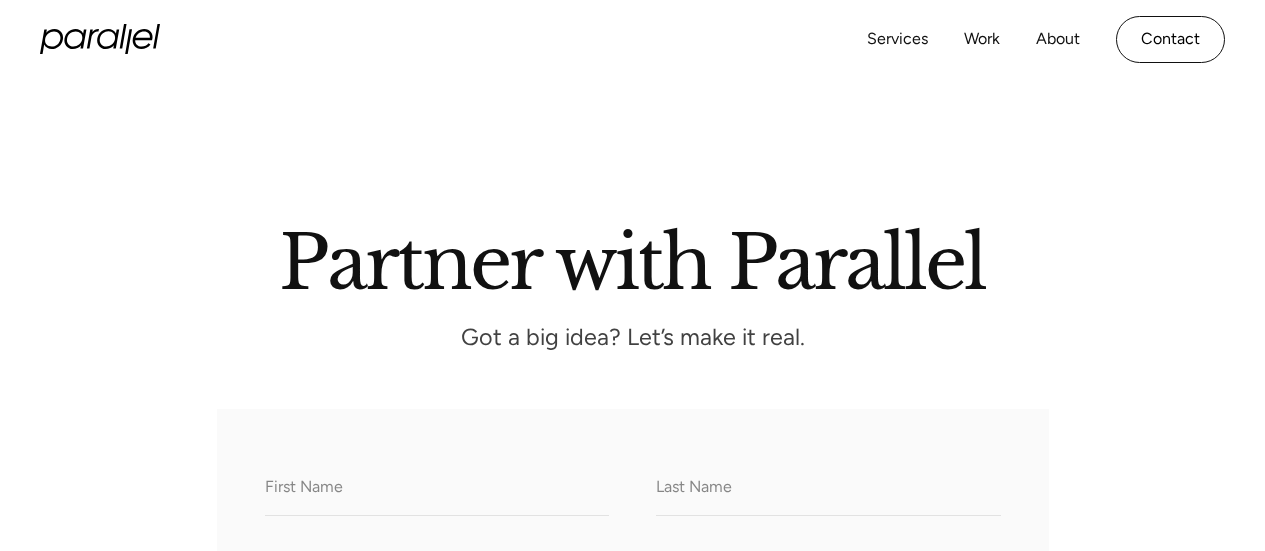 scroll, scrollTop: 338, scrollLeft: 0, axis: vertical 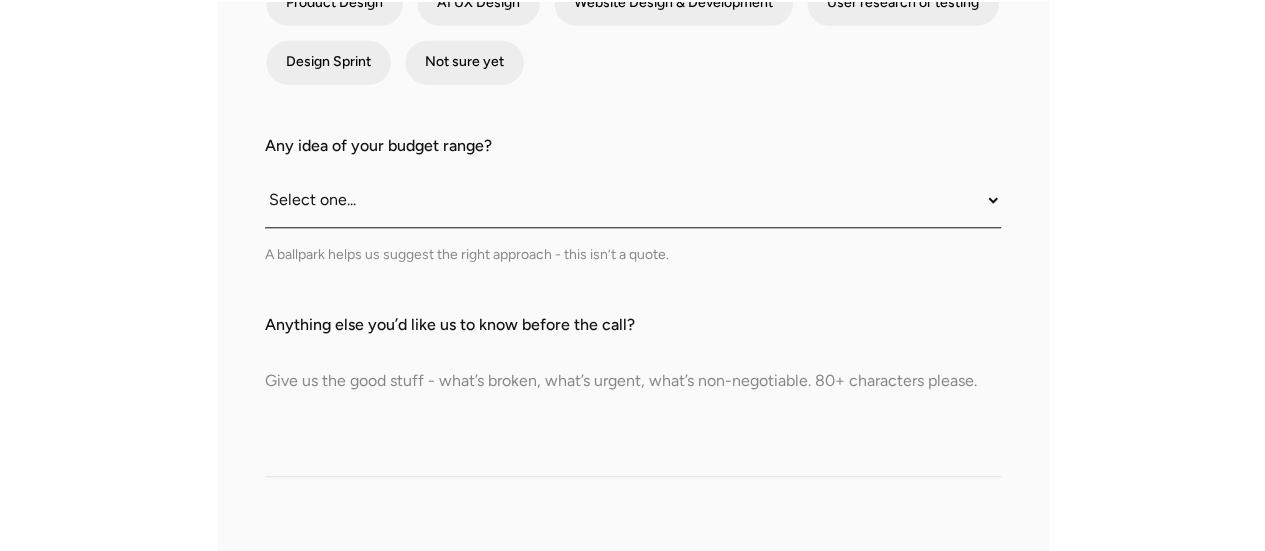 click on "Select one... Under $10K  $10K–$25K  $25K–$50K  $50K+" at bounding box center (633, 200) 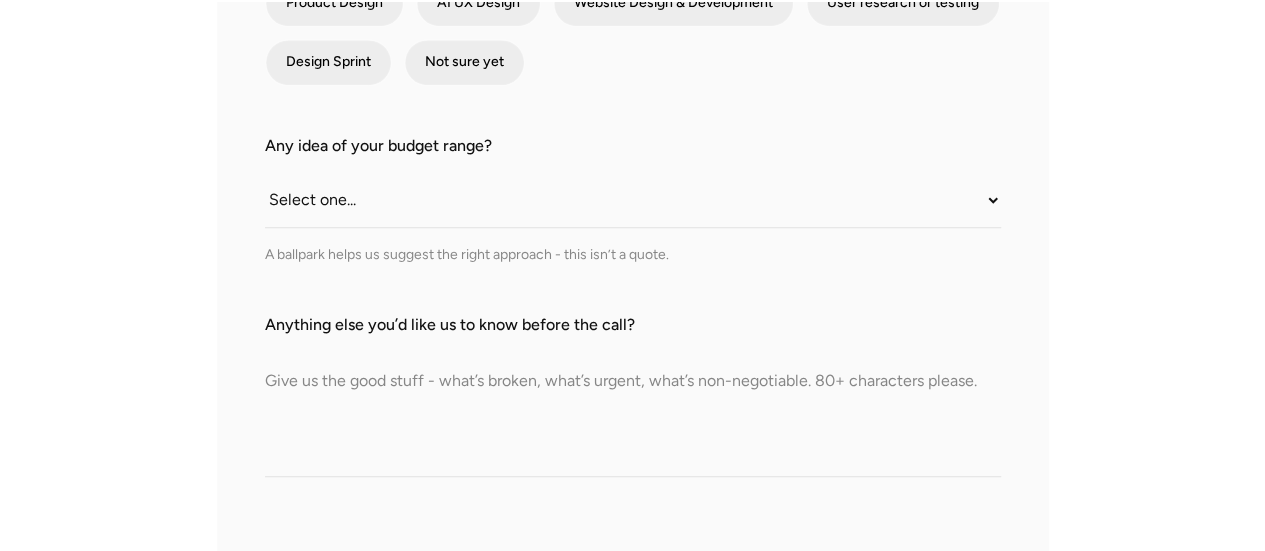 click on "What do we call you? What do we call you? Company Email What stage is your product at? Select one... Still an idea  Building MVP   Live with early users  Scaling fast  Somewhere in between  We’ve worked with teams at every stage - this just gives us context. Where do you need support right now? Product Design AI UX Design Website Design & Development  User research or testing Design Sprint Not sure yet Any idea of your budget range? Select one... Under $10K  $10K–$25K  $25K–$50K  $50K+ A ballpark helps us suggest the right approach - this isn’t a quote. Anything else you’d like us to know before the call? Let's Talk We'll get back to you soon to help you with your problem Thank you! Your submission has been received! Oops! Something went wrong while submitting the form." at bounding box center (632, 107) 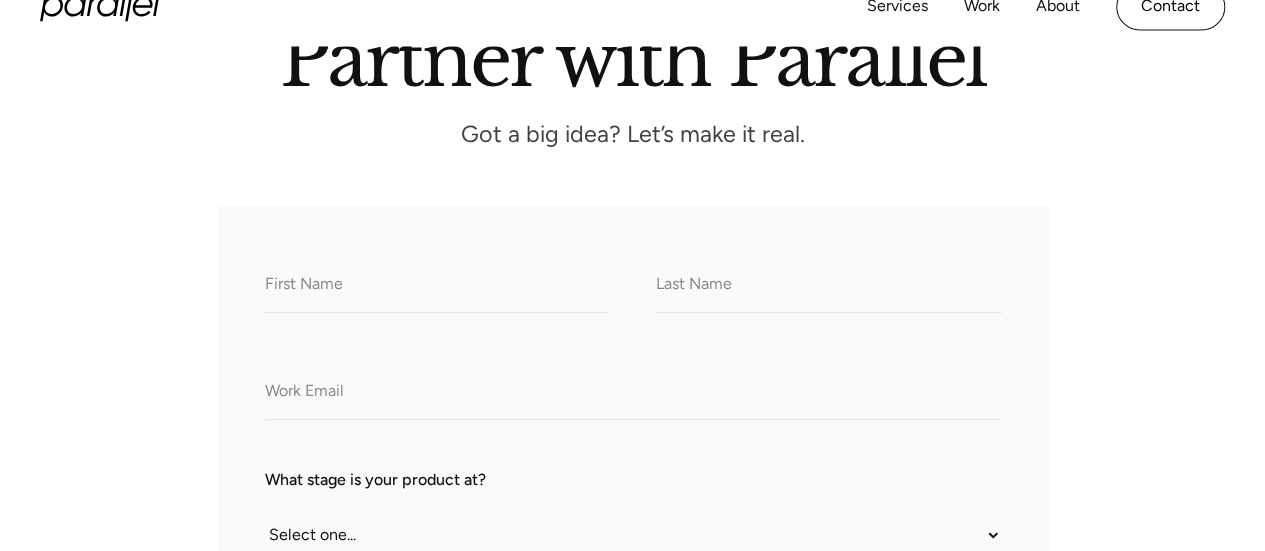 scroll, scrollTop: 218, scrollLeft: 0, axis: vertical 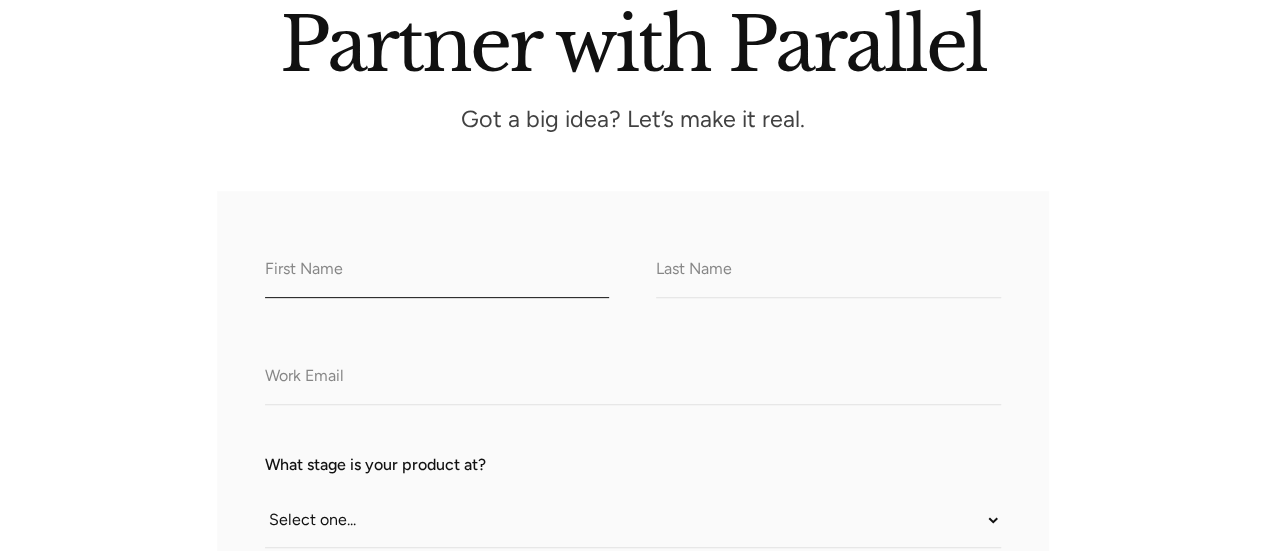 click on "What do we call you?" at bounding box center [437, 270] 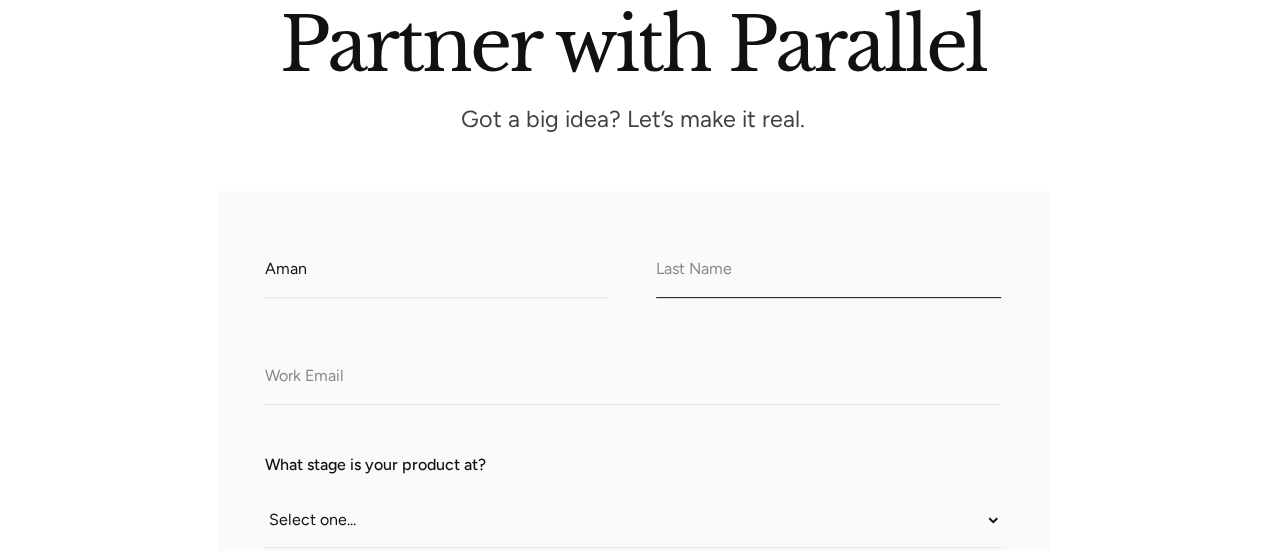 type on "Tomer" 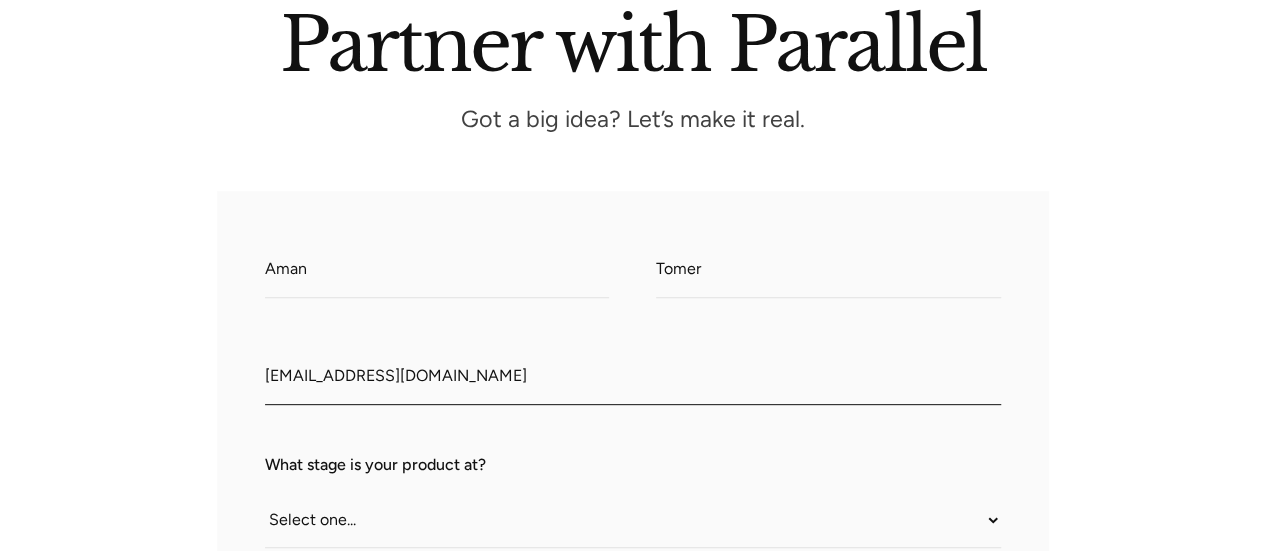 drag, startPoint x: 454, startPoint y: 366, endPoint x: -94, endPoint y: 374, distance: 548.0584 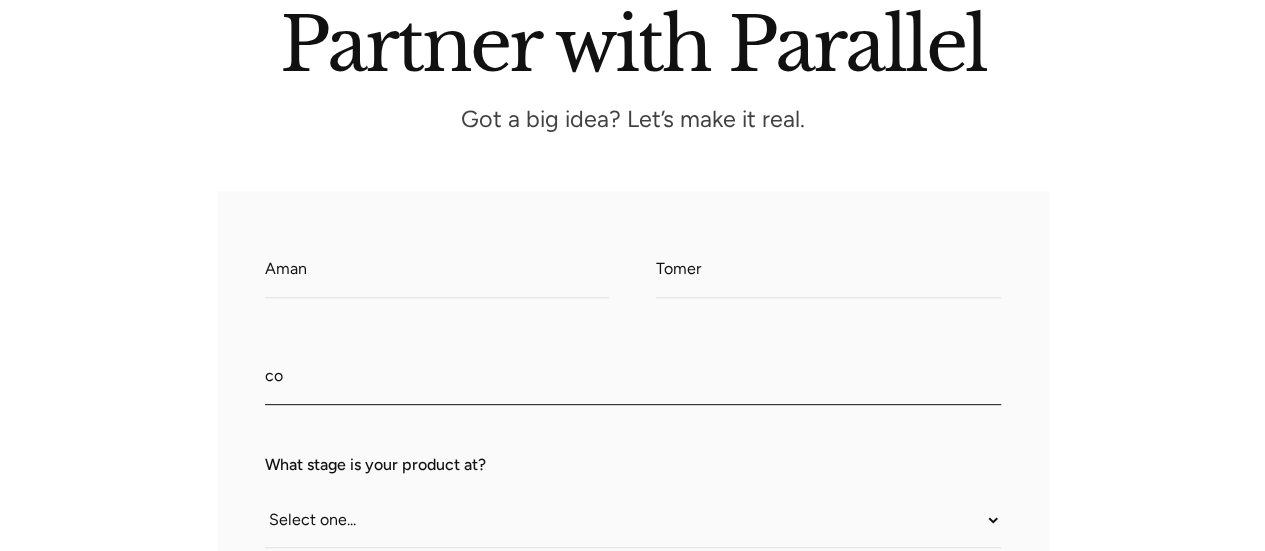 type on "c" 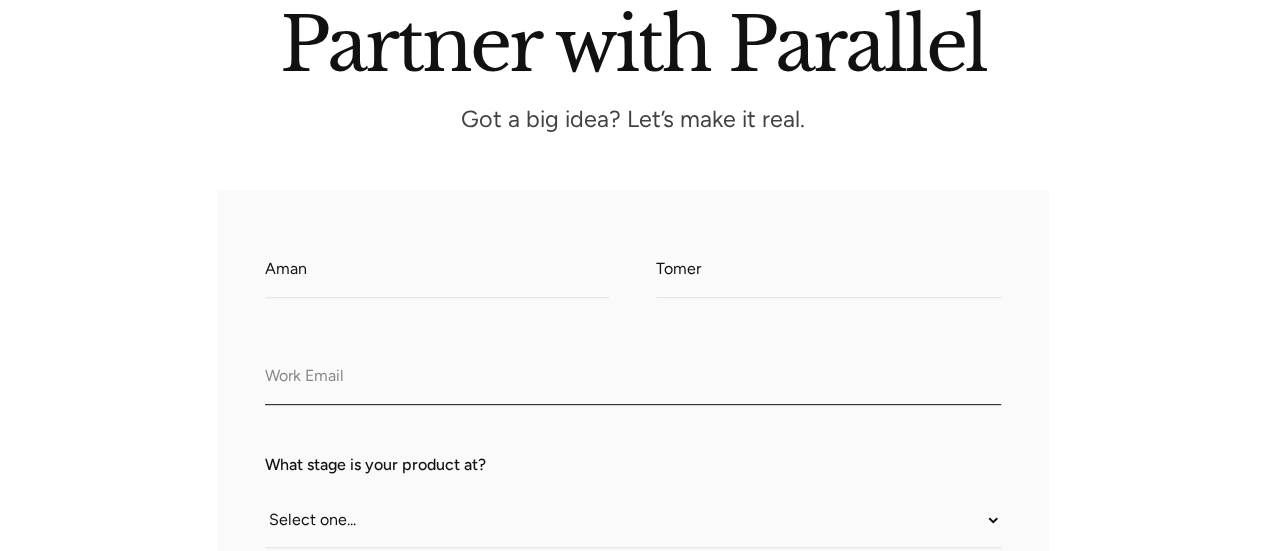 paste on "contact@greyoakcapital.com" 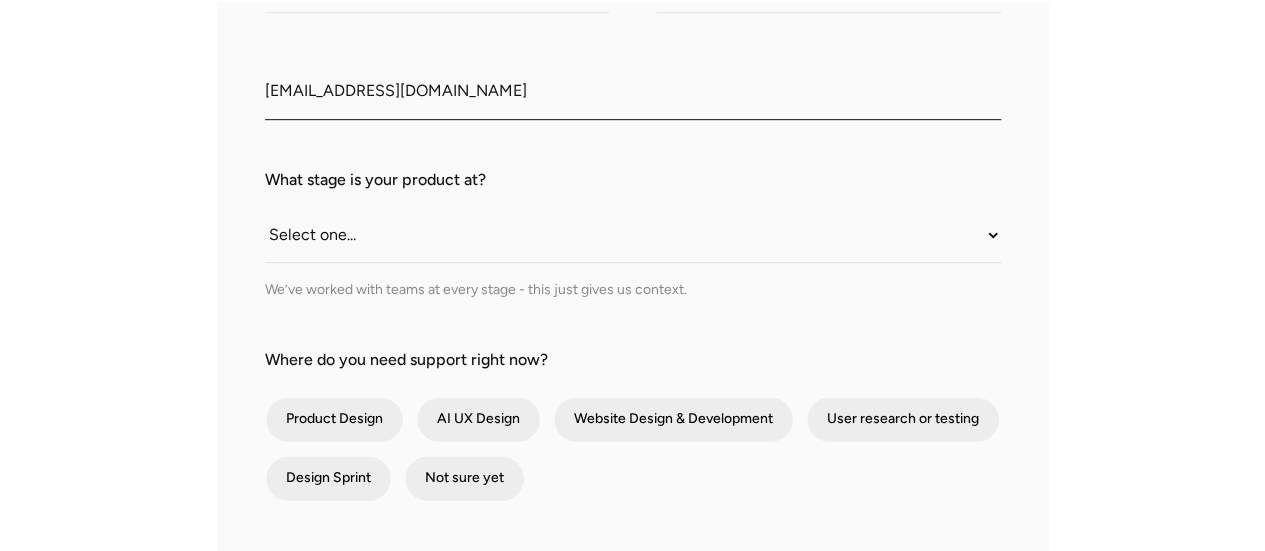 scroll, scrollTop: 504, scrollLeft: 0, axis: vertical 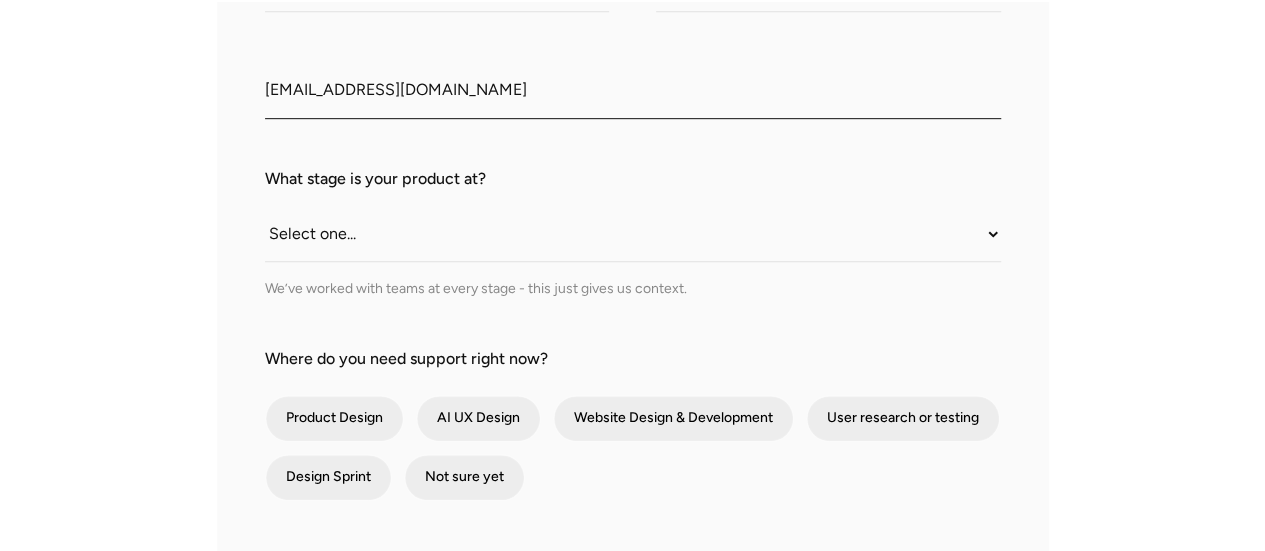 type on "contact@greyoakcapital.com" 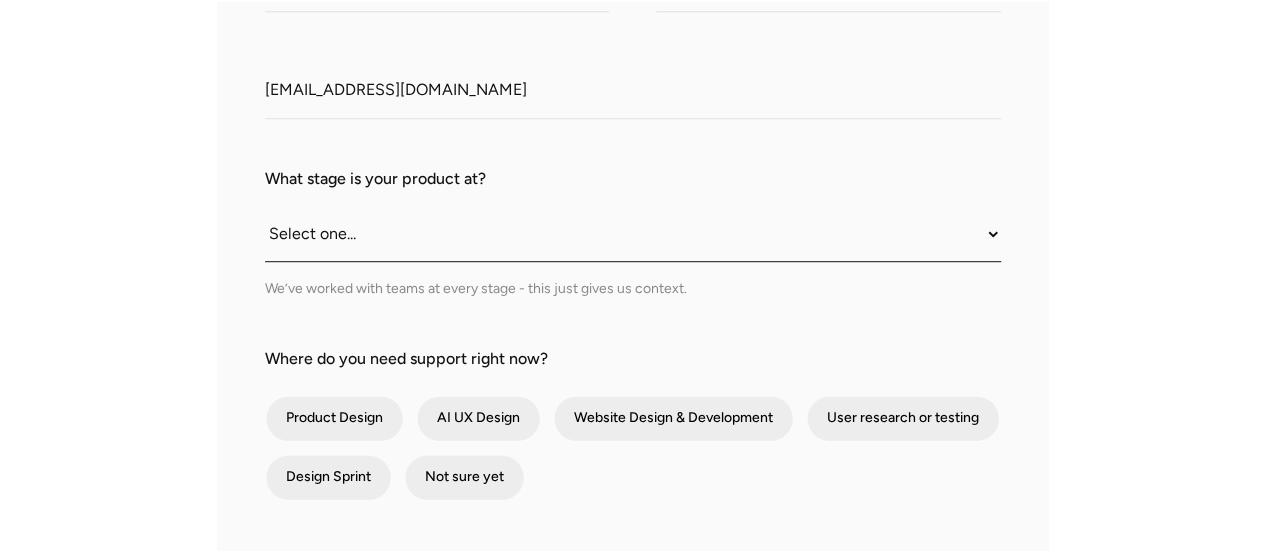 click on "Select one... Still an idea  Building MVP   Live with early users  Scaling fast  Somewhere in between" at bounding box center [633, 234] 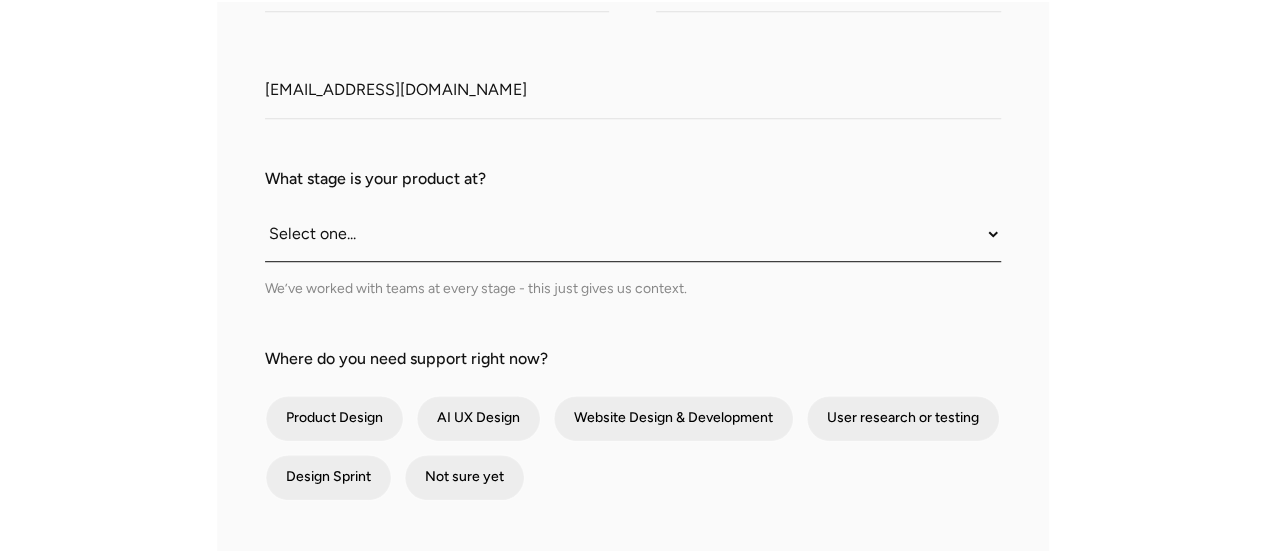 select on "Building MVP" 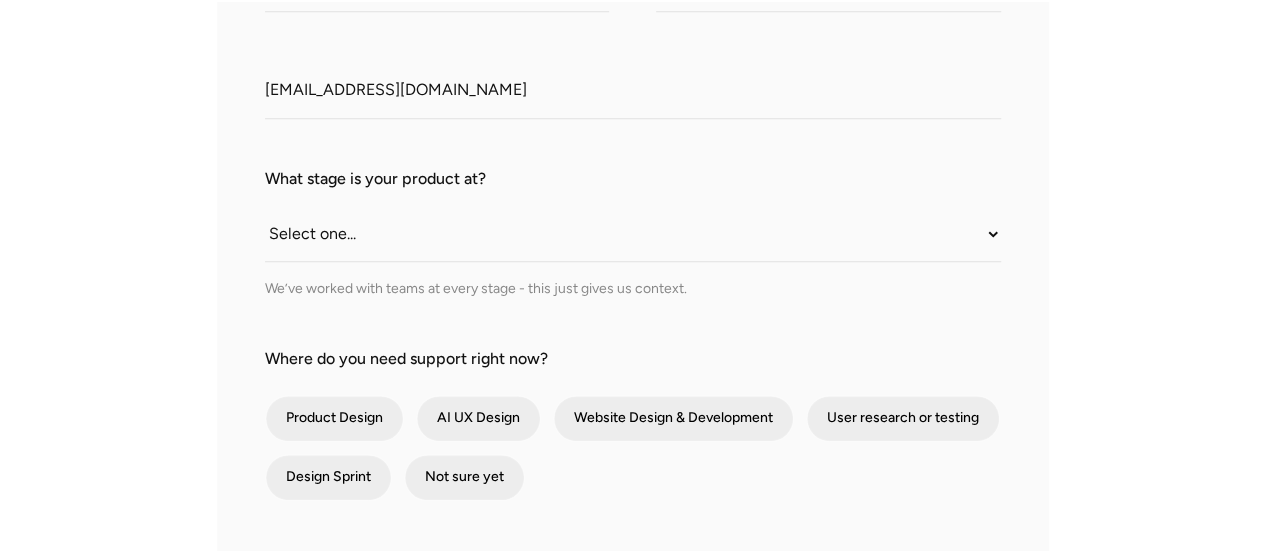 click on "We’ve worked with teams at every stage - this just gives us context." at bounding box center (633, 288) 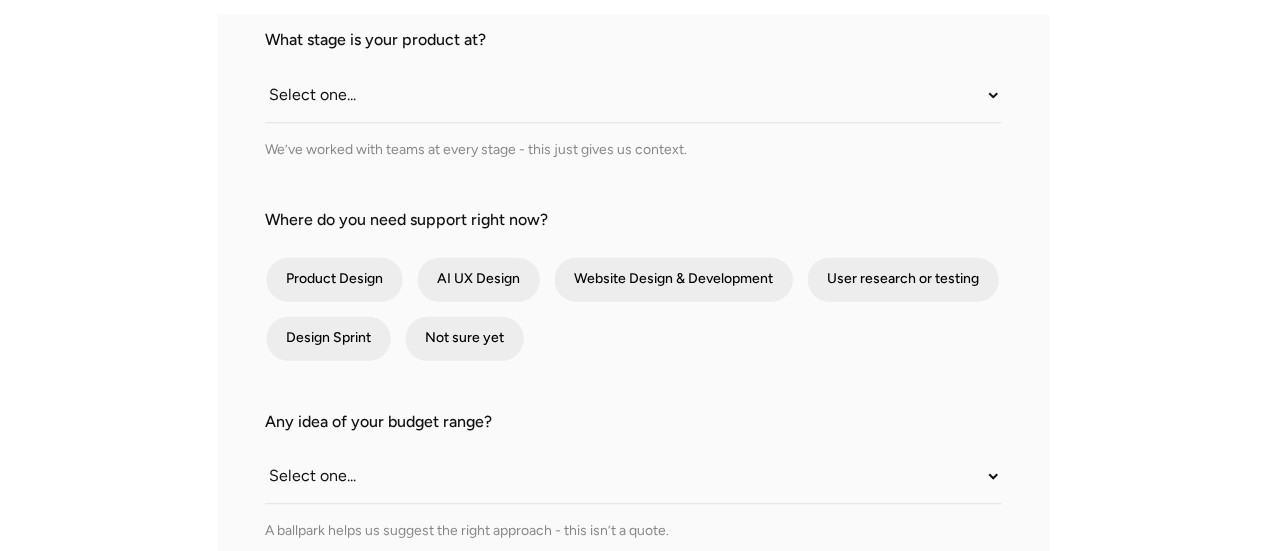 scroll, scrollTop: 644, scrollLeft: 0, axis: vertical 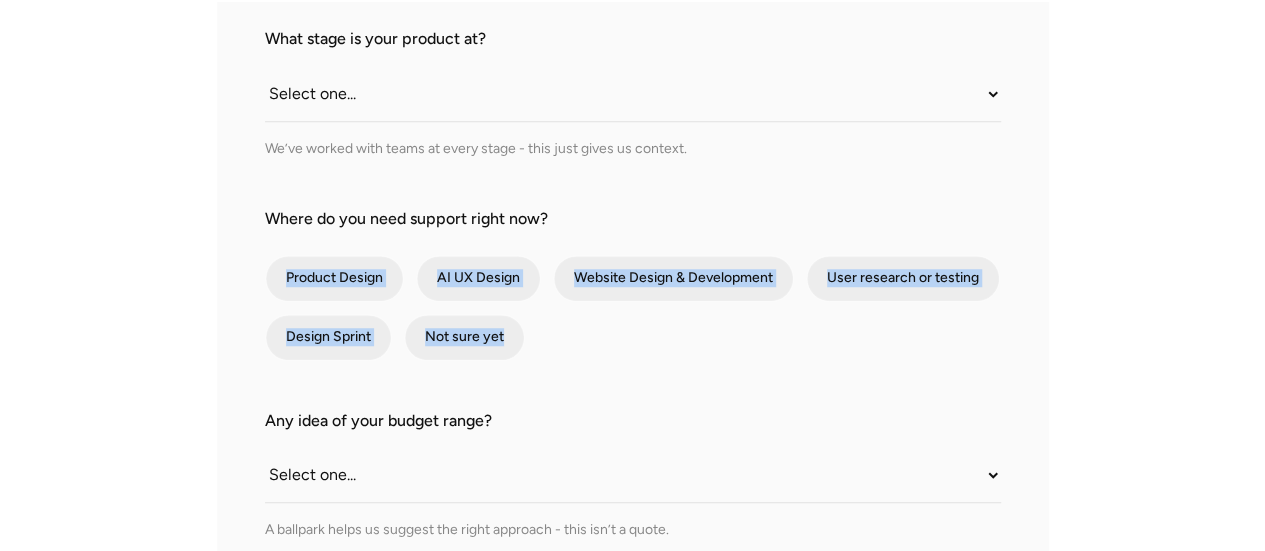 drag, startPoint x: 239, startPoint y: 261, endPoint x: 548, endPoint y: 346, distance: 320.47778 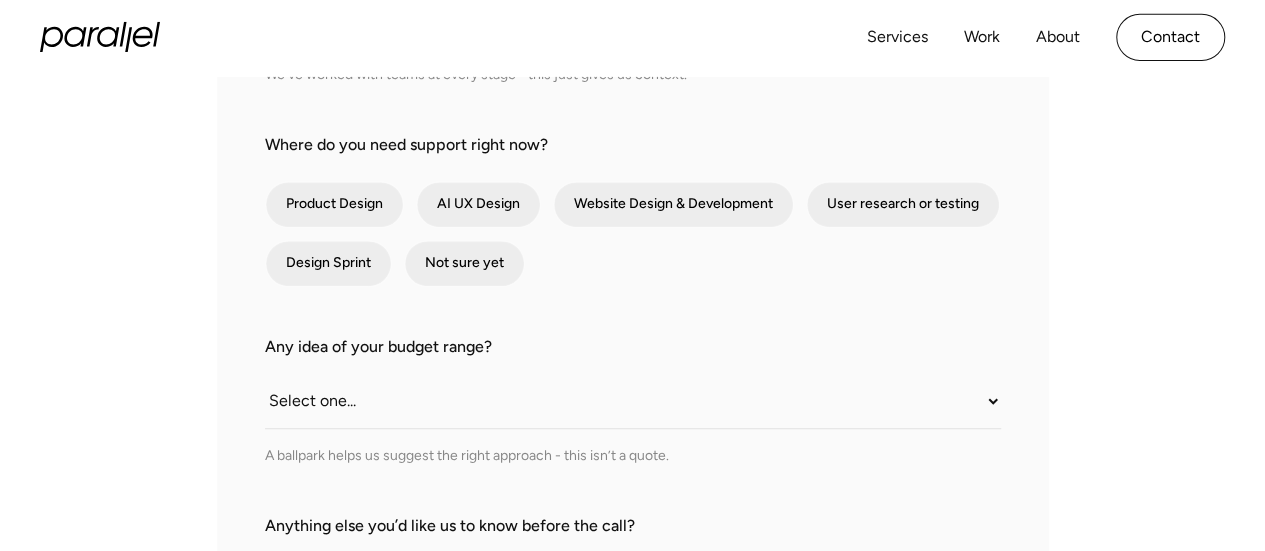 scroll, scrollTop: 720, scrollLeft: 0, axis: vertical 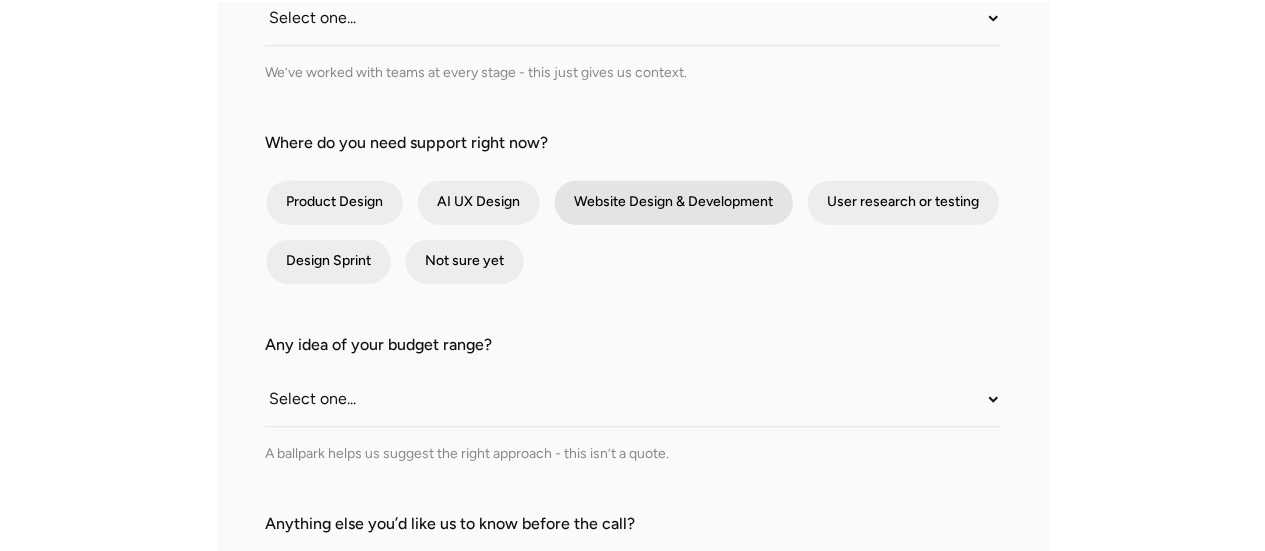 click at bounding box center [673, 202] 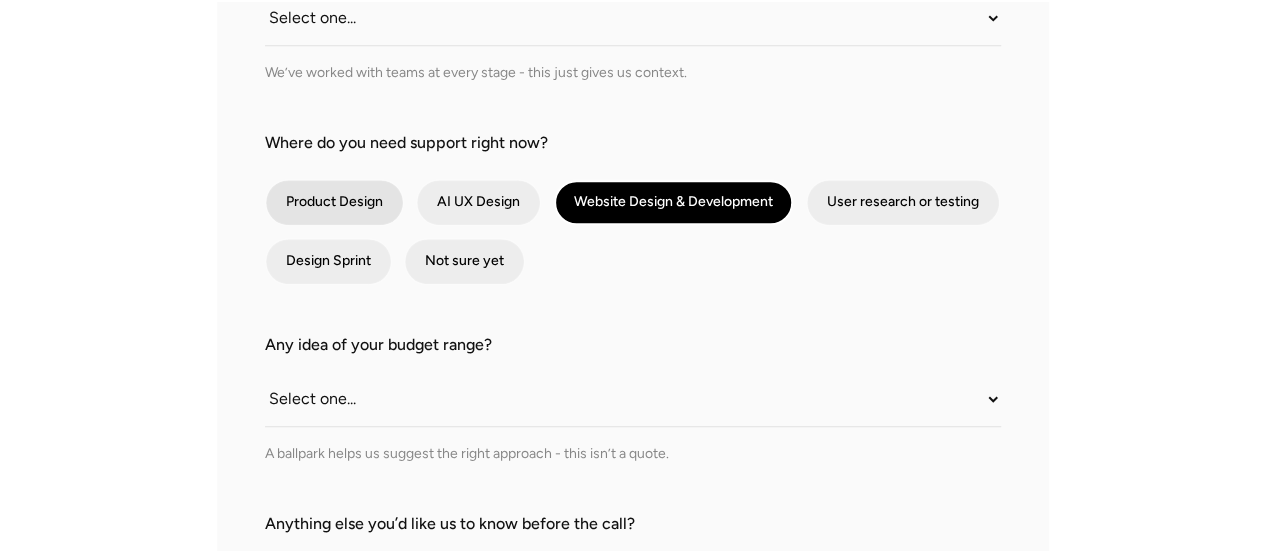 click at bounding box center (334, 202) 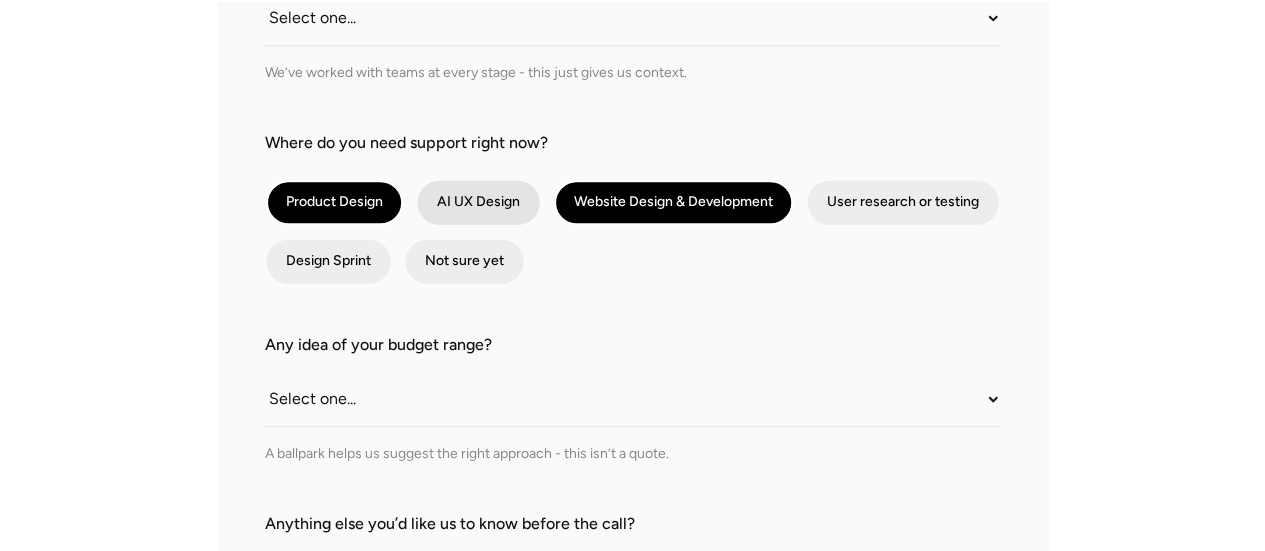 click at bounding box center (478, 202) 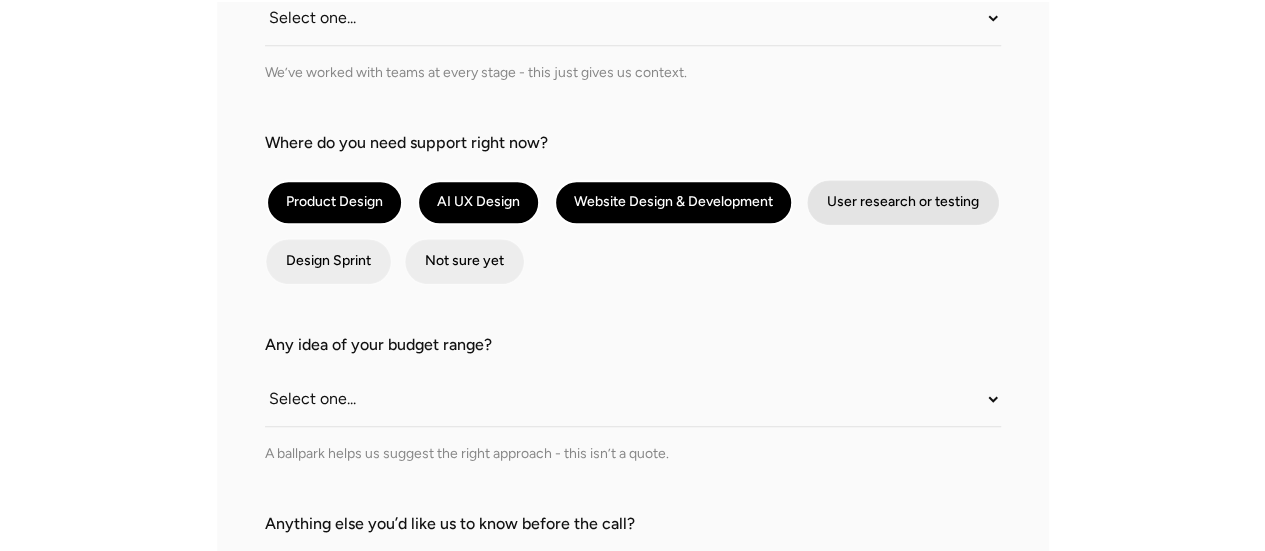 click at bounding box center (903, 202) 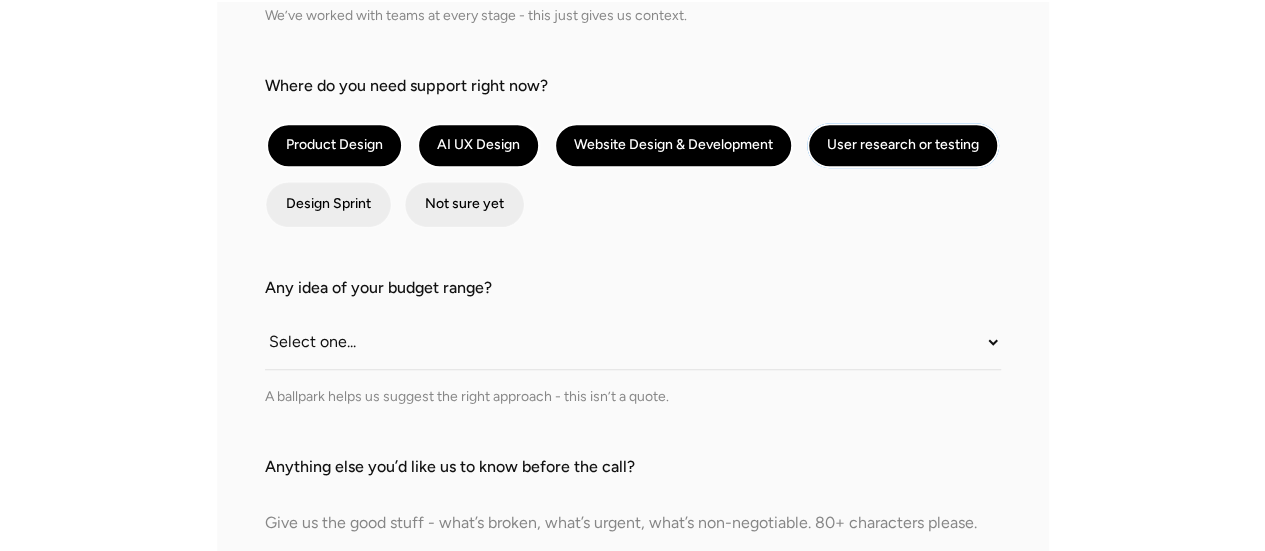 scroll, scrollTop: 778, scrollLeft: 0, axis: vertical 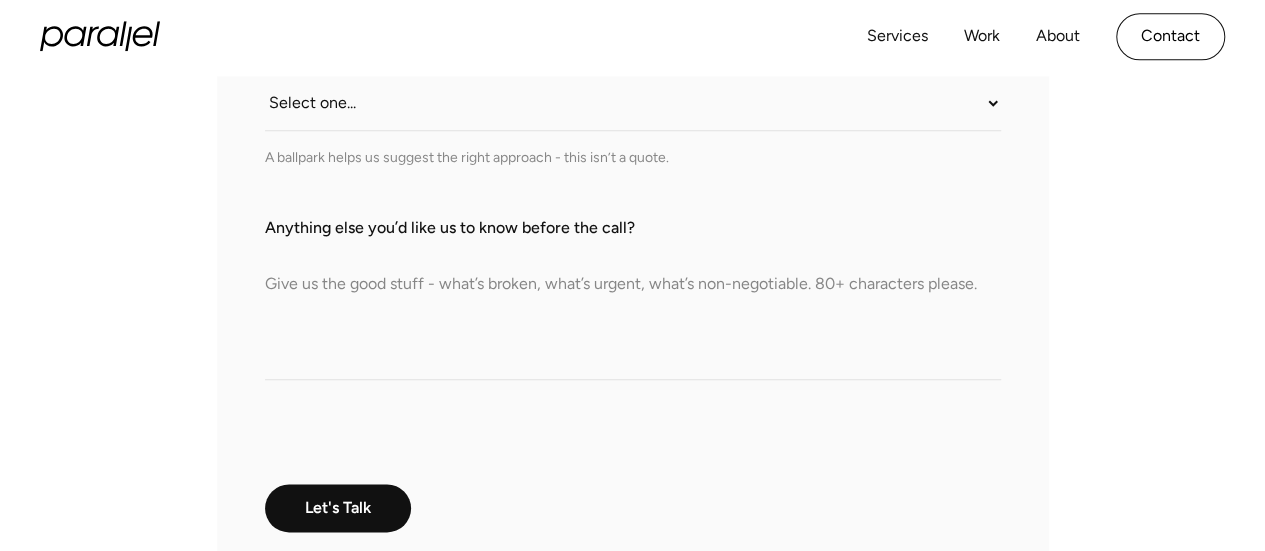 click on "Anything else you’d like us to know before the call?" at bounding box center (633, 310) 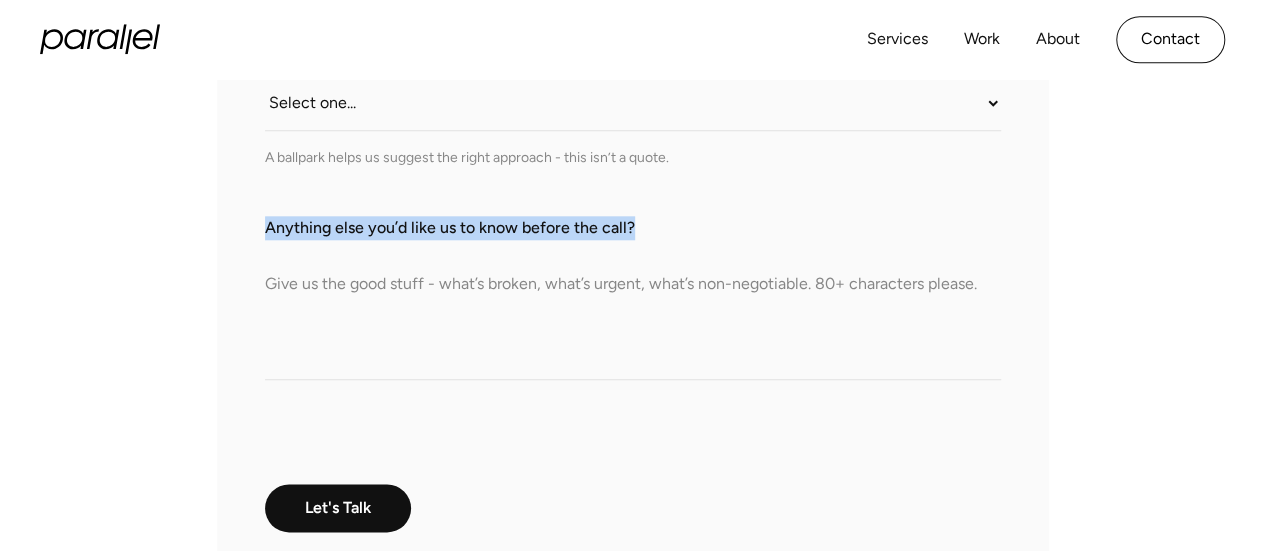 drag, startPoint x: 638, startPoint y: 229, endPoint x: 266, endPoint y: 225, distance: 372.0215 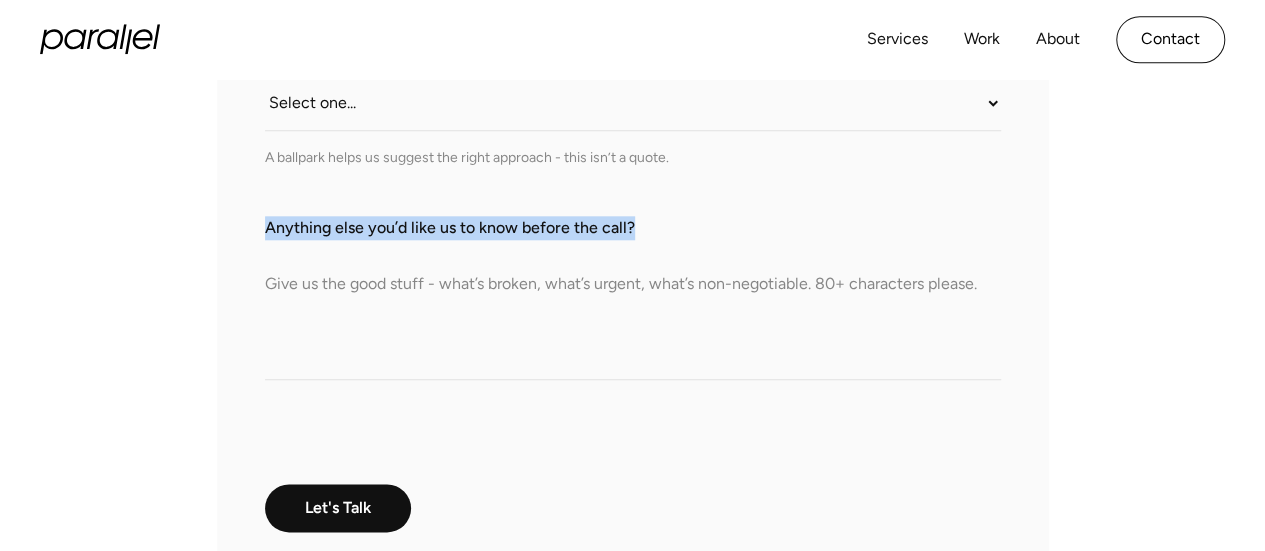 click on "Anything else you’d like us to know before the call?" at bounding box center (633, 228) 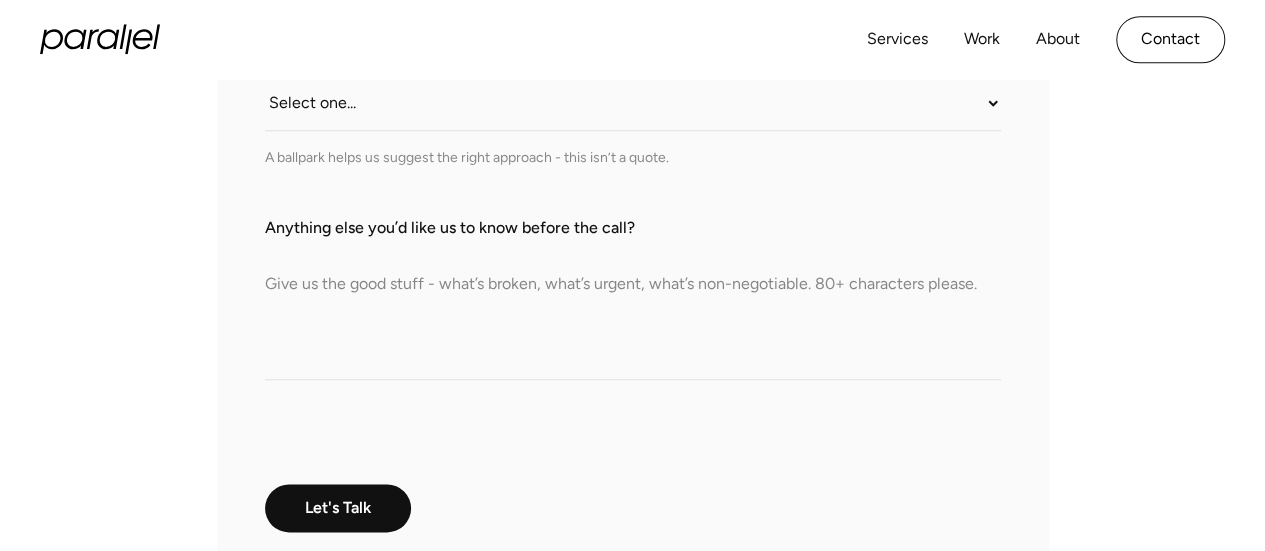 click on "Anything else you’d like us to know before the call?" at bounding box center (633, 310) 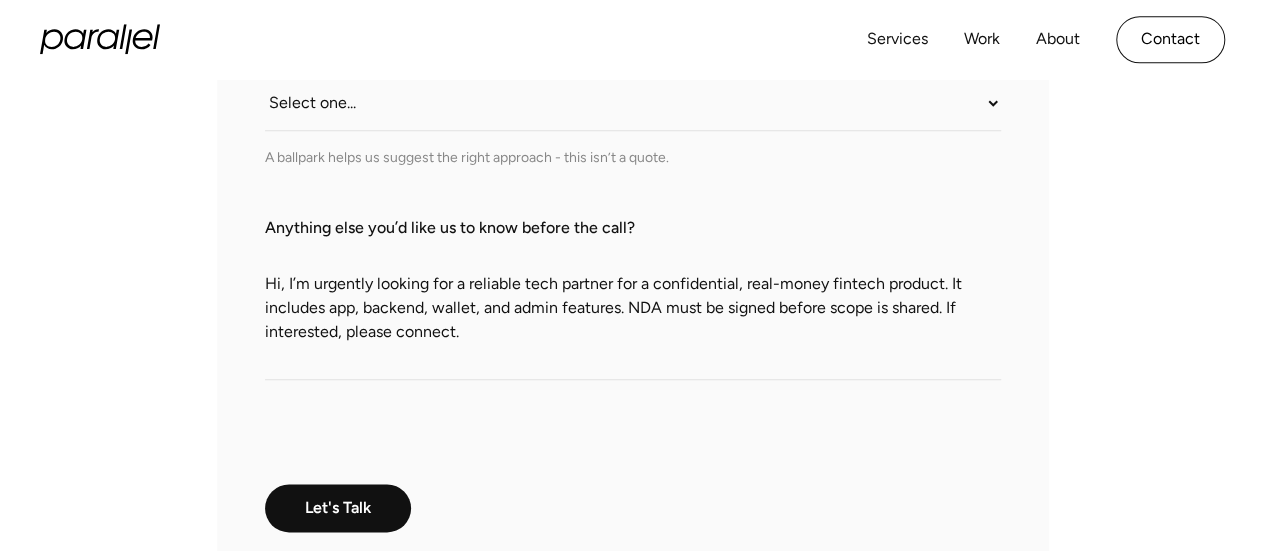 click on "Hi, I’m urgently looking for a reliable tech partner for a confidential, real-money fintech product. It includes app, backend, wallet, and admin features. NDA must be signed before scope is shared. If interested, please connect." at bounding box center [633, 310] 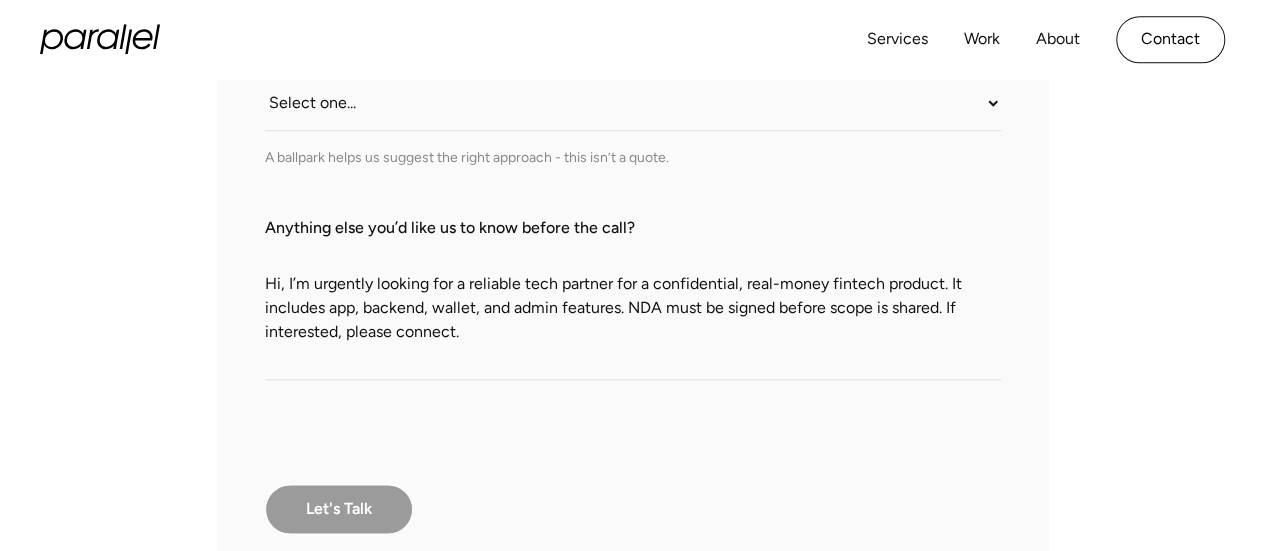 click on "Let's Talk" at bounding box center (339, 509) 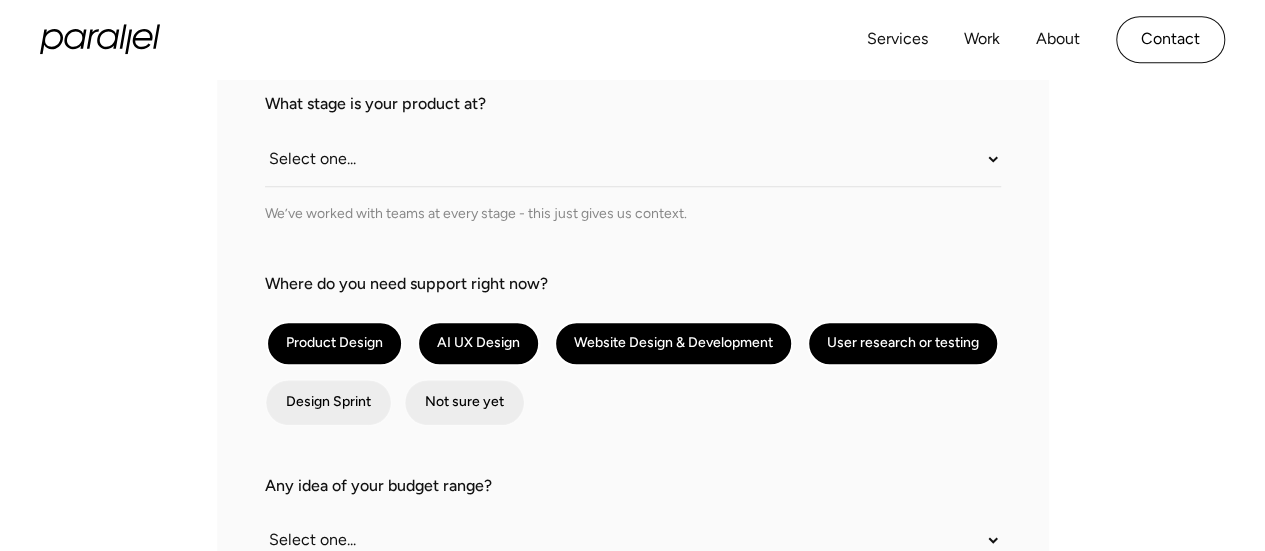 scroll, scrollTop: 566, scrollLeft: 0, axis: vertical 